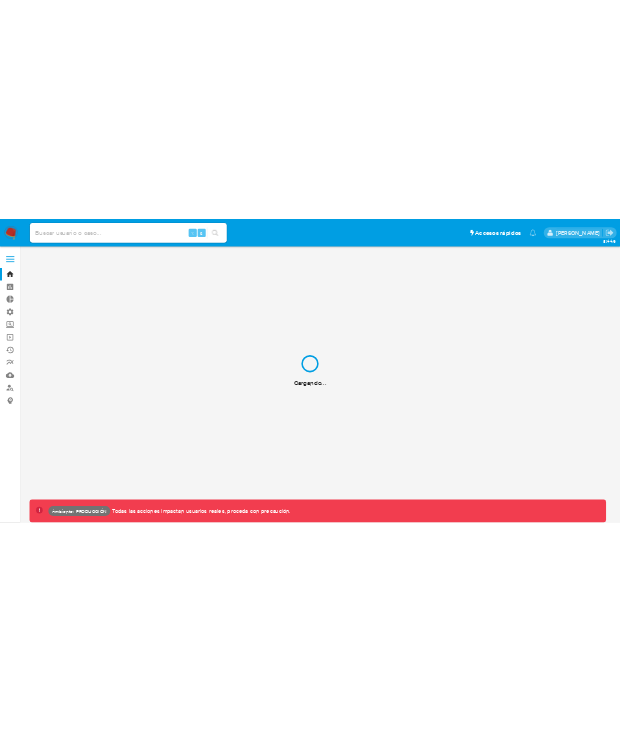 scroll, scrollTop: 0, scrollLeft: 0, axis: both 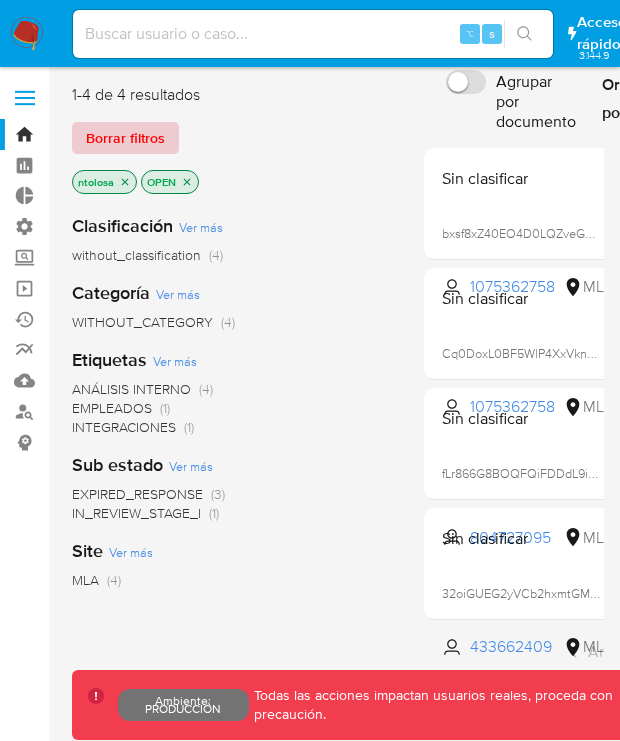 click on "Borrar filtros" at bounding box center (125, 138) 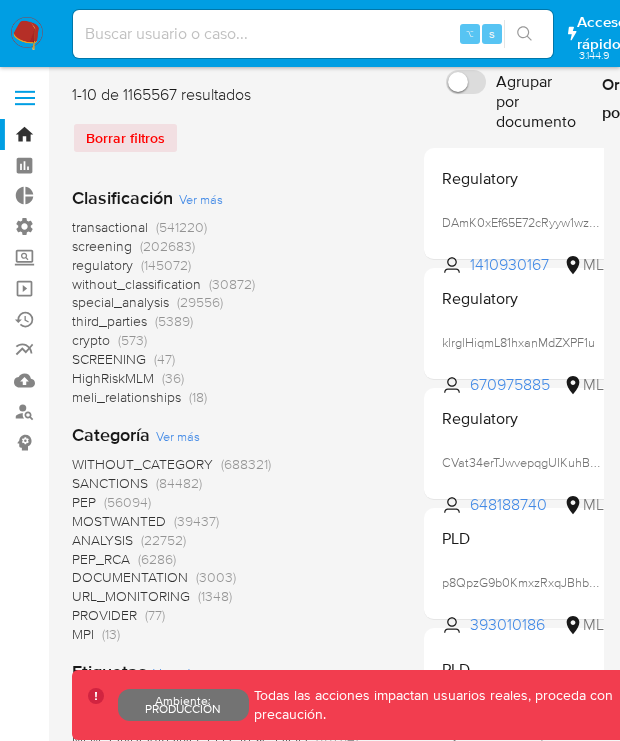 click on "transactional" at bounding box center (110, 227) 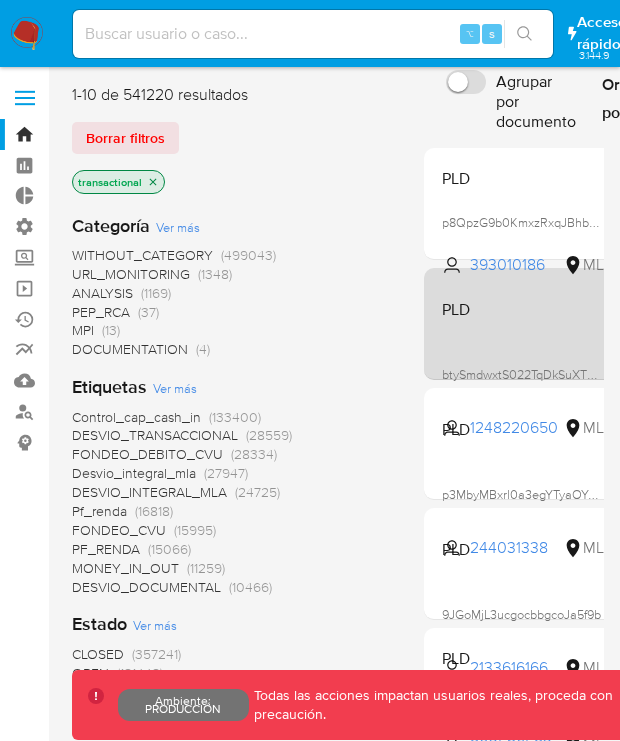 click on "PLD btySmdwxtS022TqDkSuXTOg4 1248220650 MLA Creado el: 26/06/2025   Creado el: 26/06/2025 23:26:19 Vence en 6 meses   Vence el 22/01/2026 23:26:20 DNI   28632403 Sin analista asignado   Asignado el: - Control_cap_cash_in OPEN - WAITING_ASSIGN" at bounding box center (670, 323) 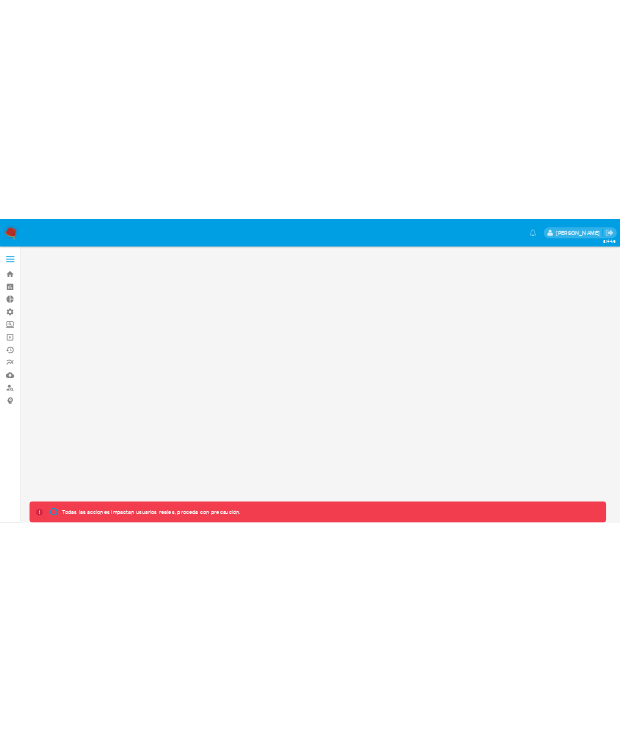scroll, scrollTop: 0, scrollLeft: 0, axis: both 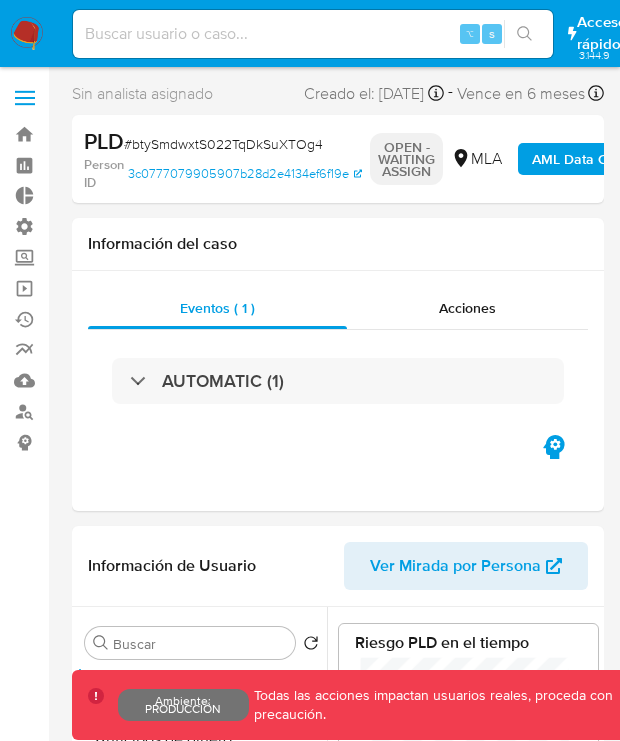 select on "10" 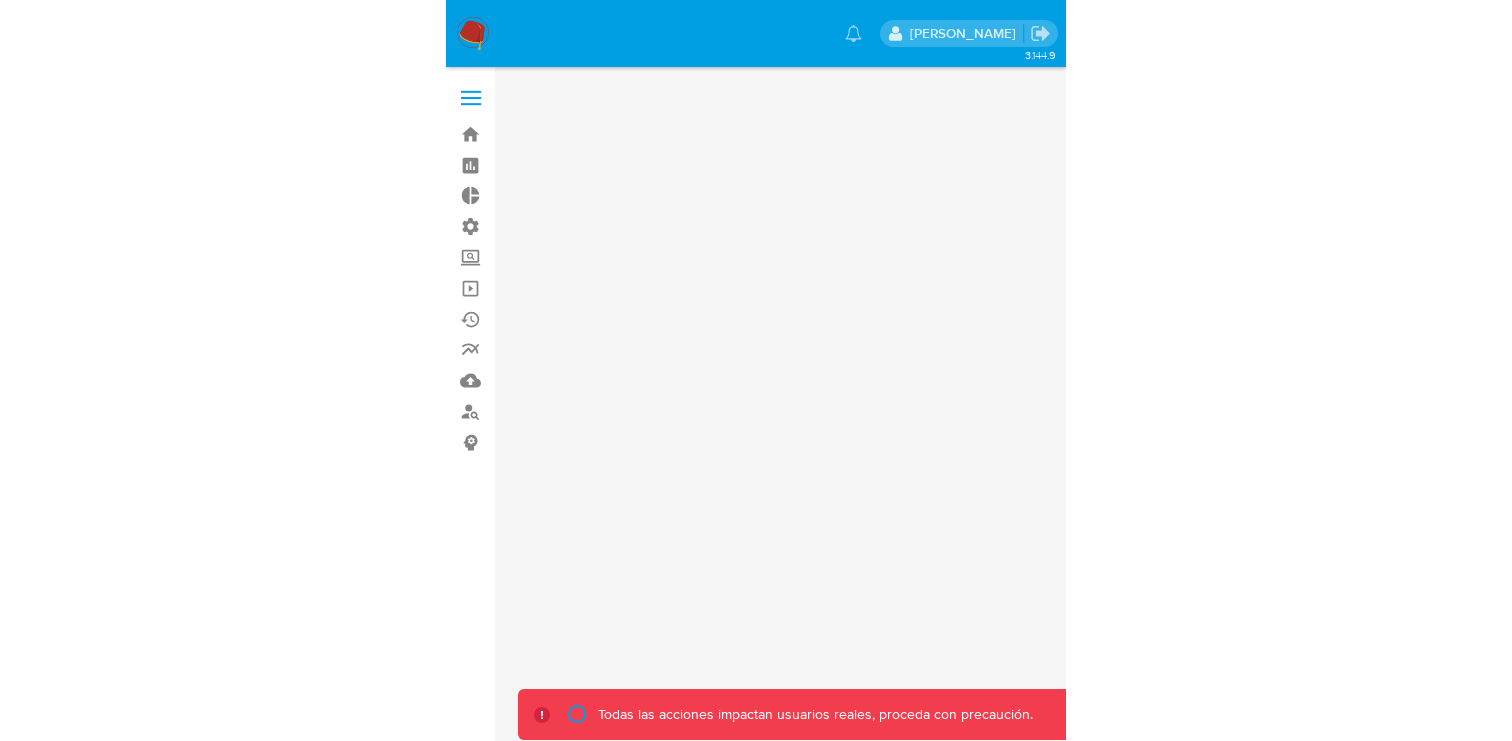scroll, scrollTop: 0, scrollLeft: 0, axis: both 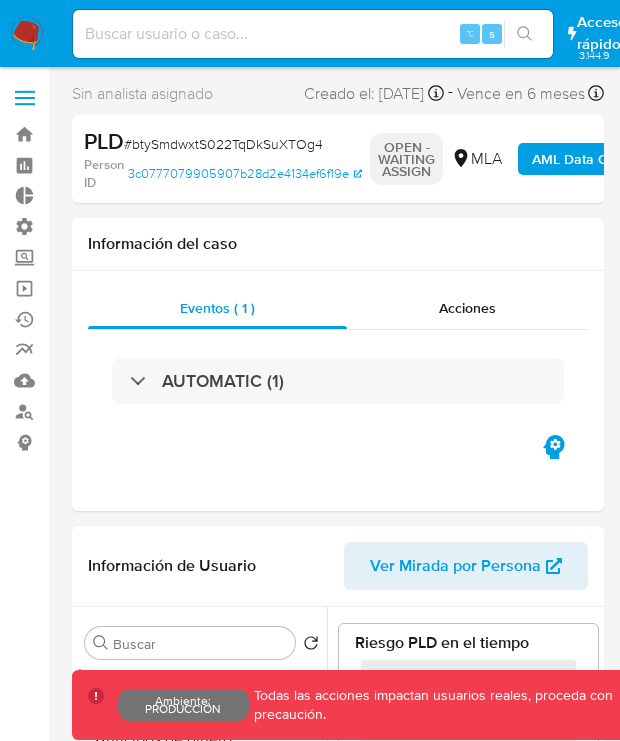 select on "10" 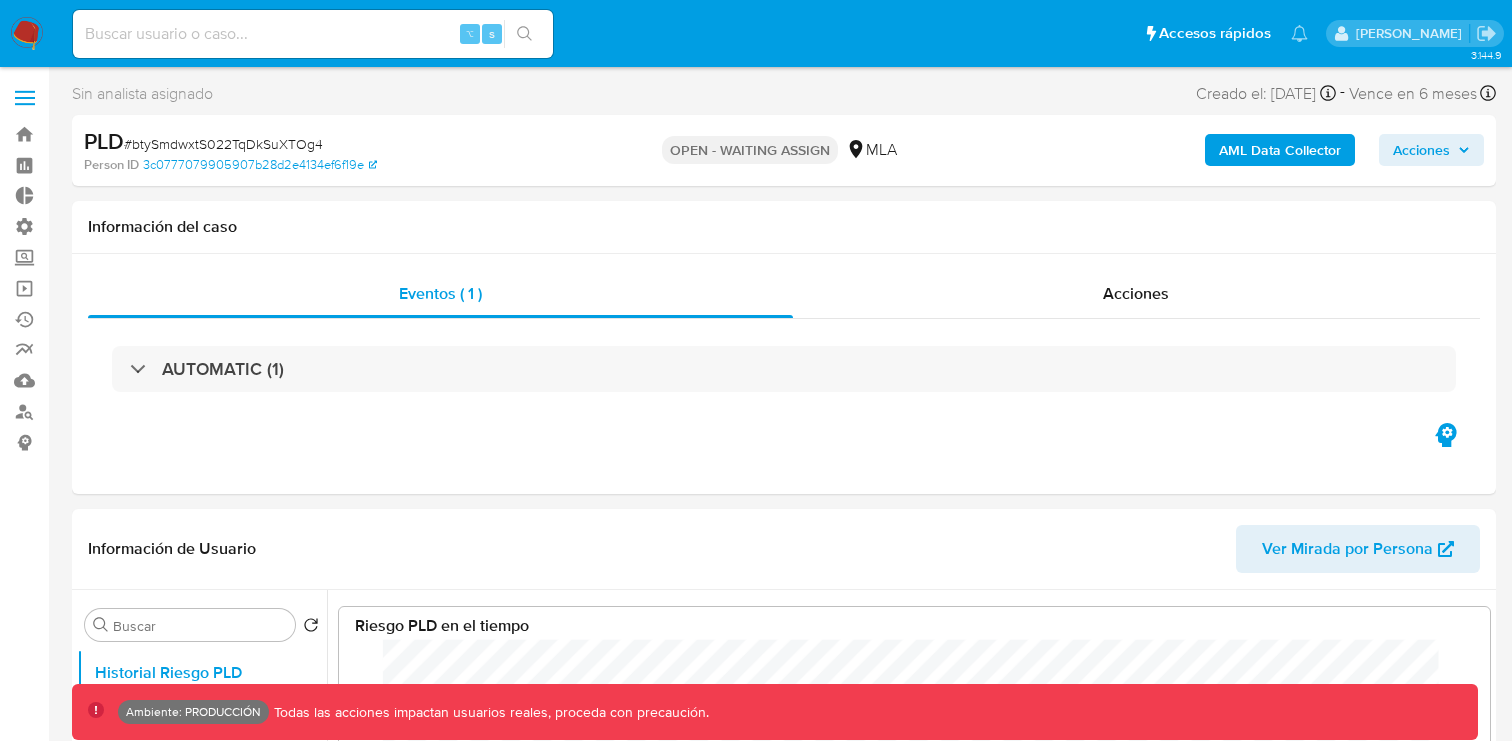 scroll, scrollTop: 999850, scrollLeft: 998889, axis: both 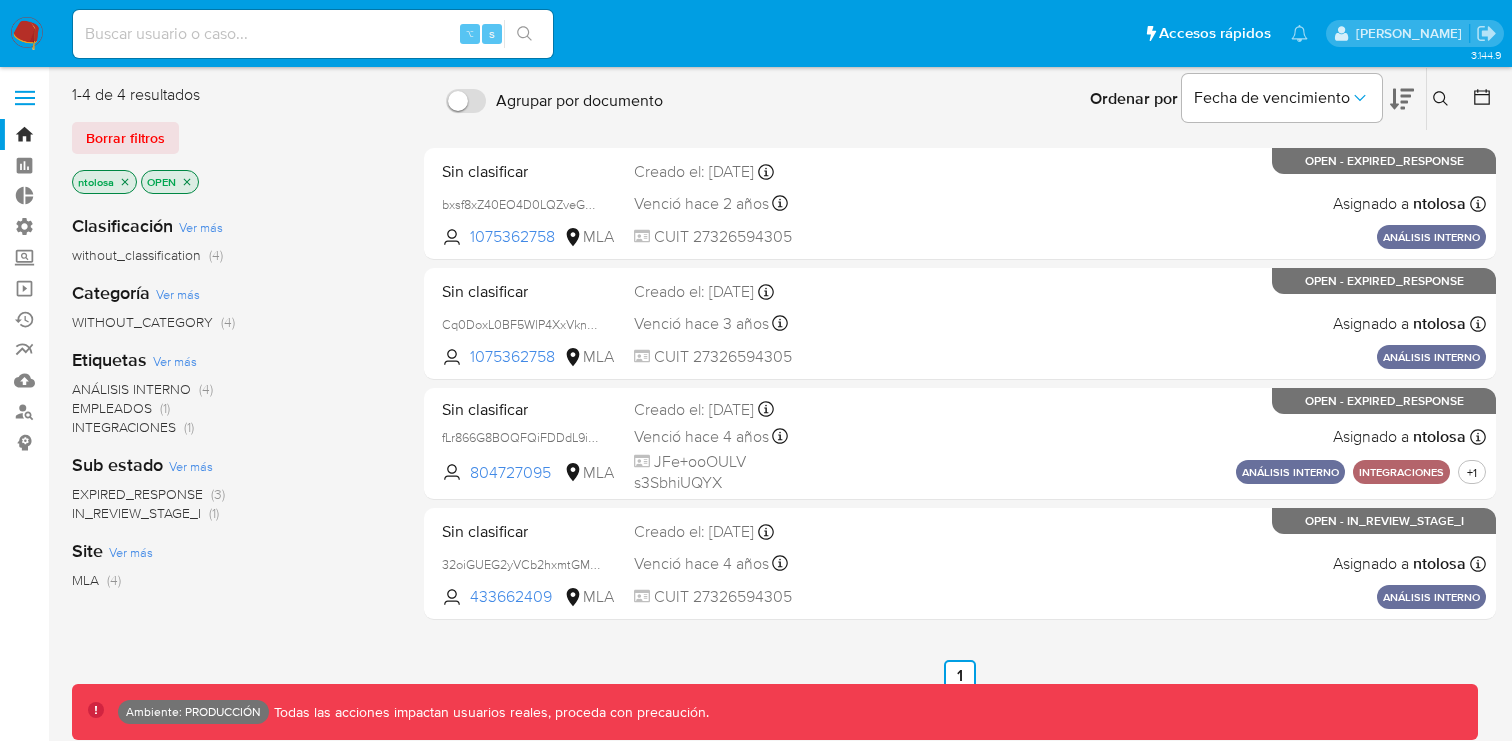 click at bounding box center [313, 34] 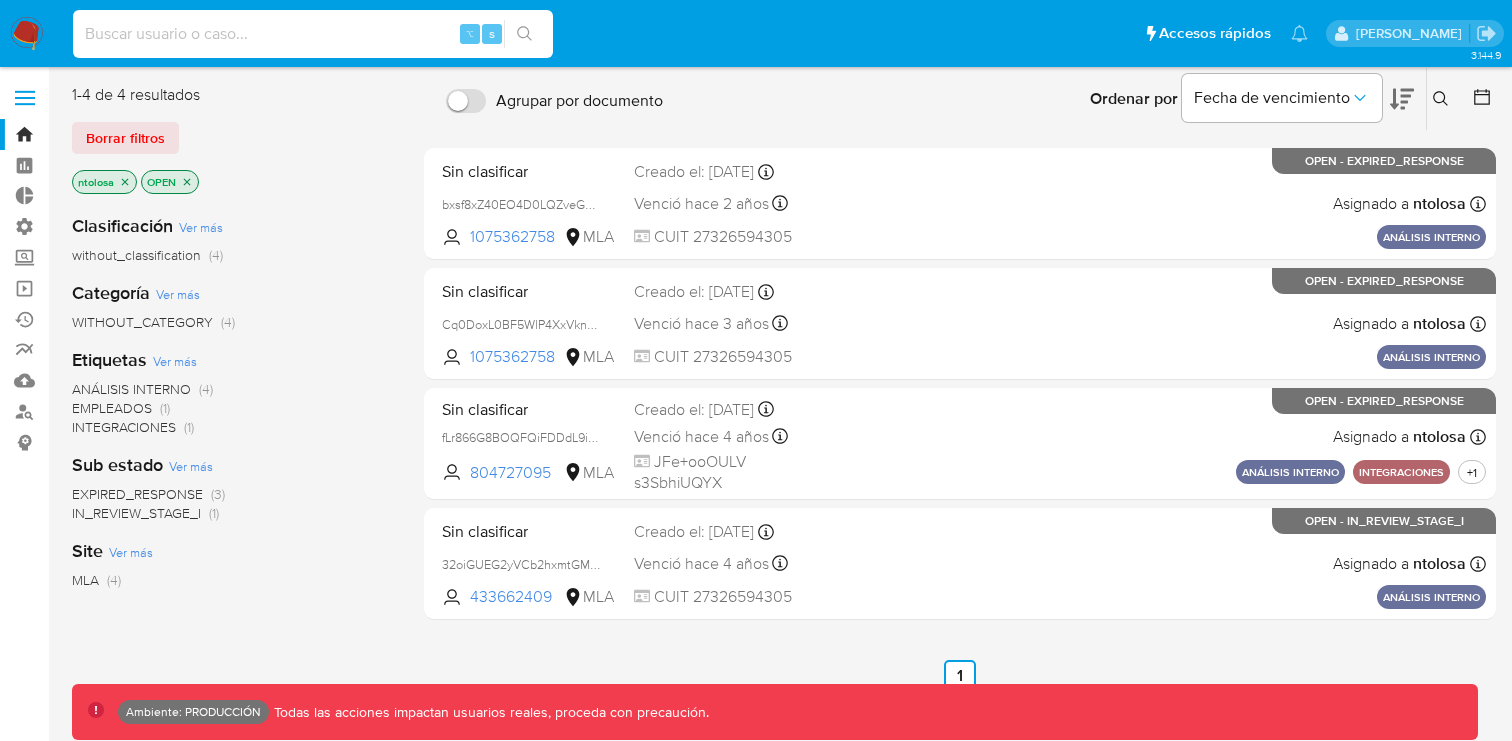 paste on "uh8BQQSm7BbICSuX1lEFka0E" 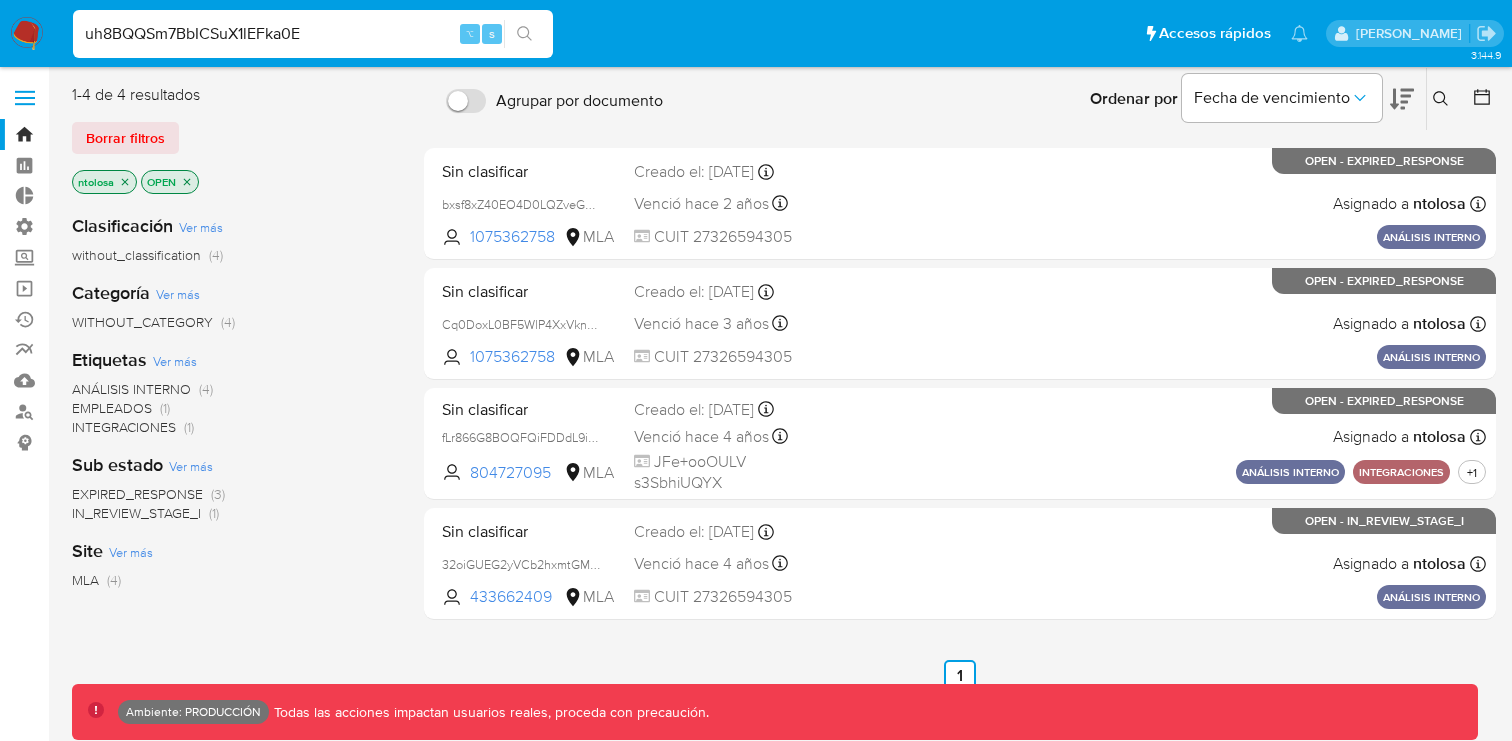 type on "uh8BQQSm7BbICSuX1lEFka0E" 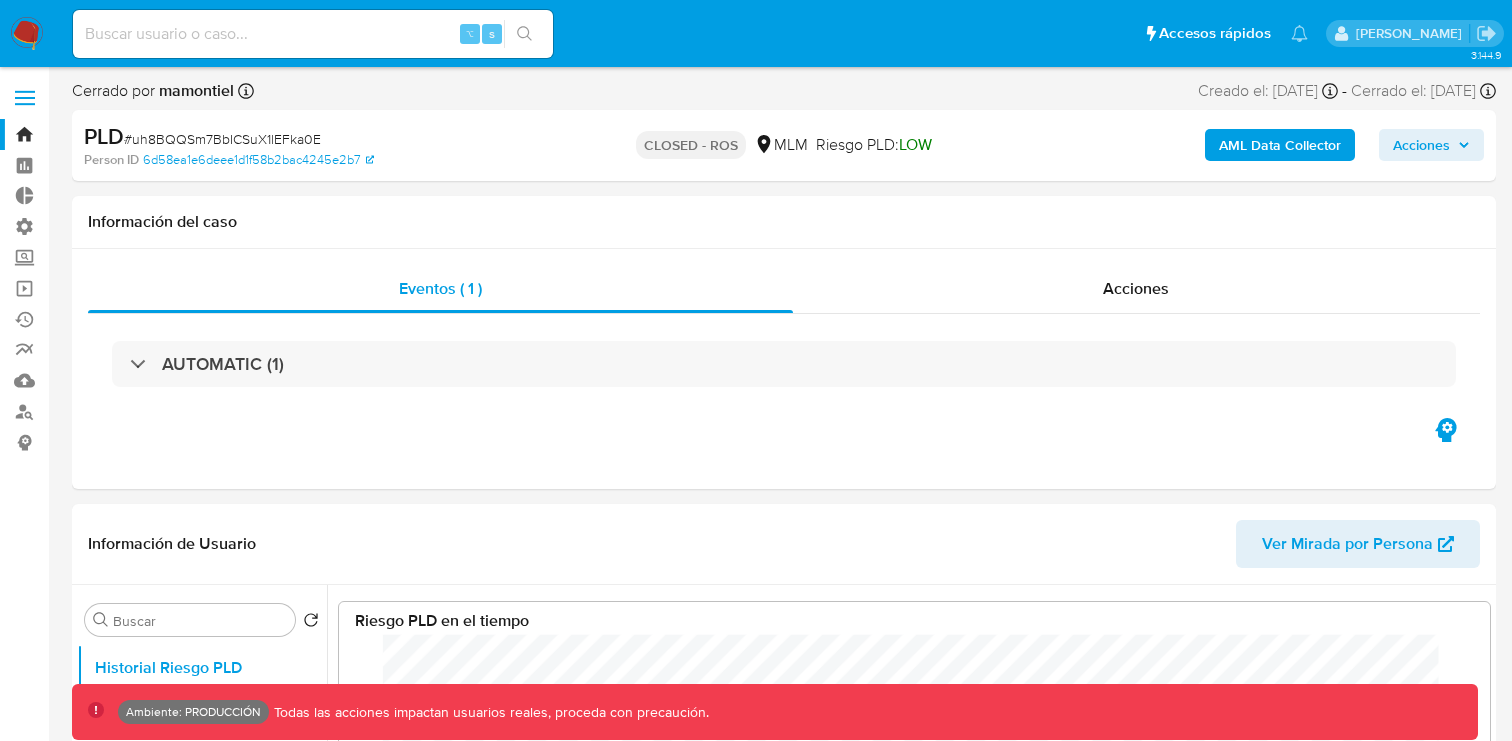 select on "10" 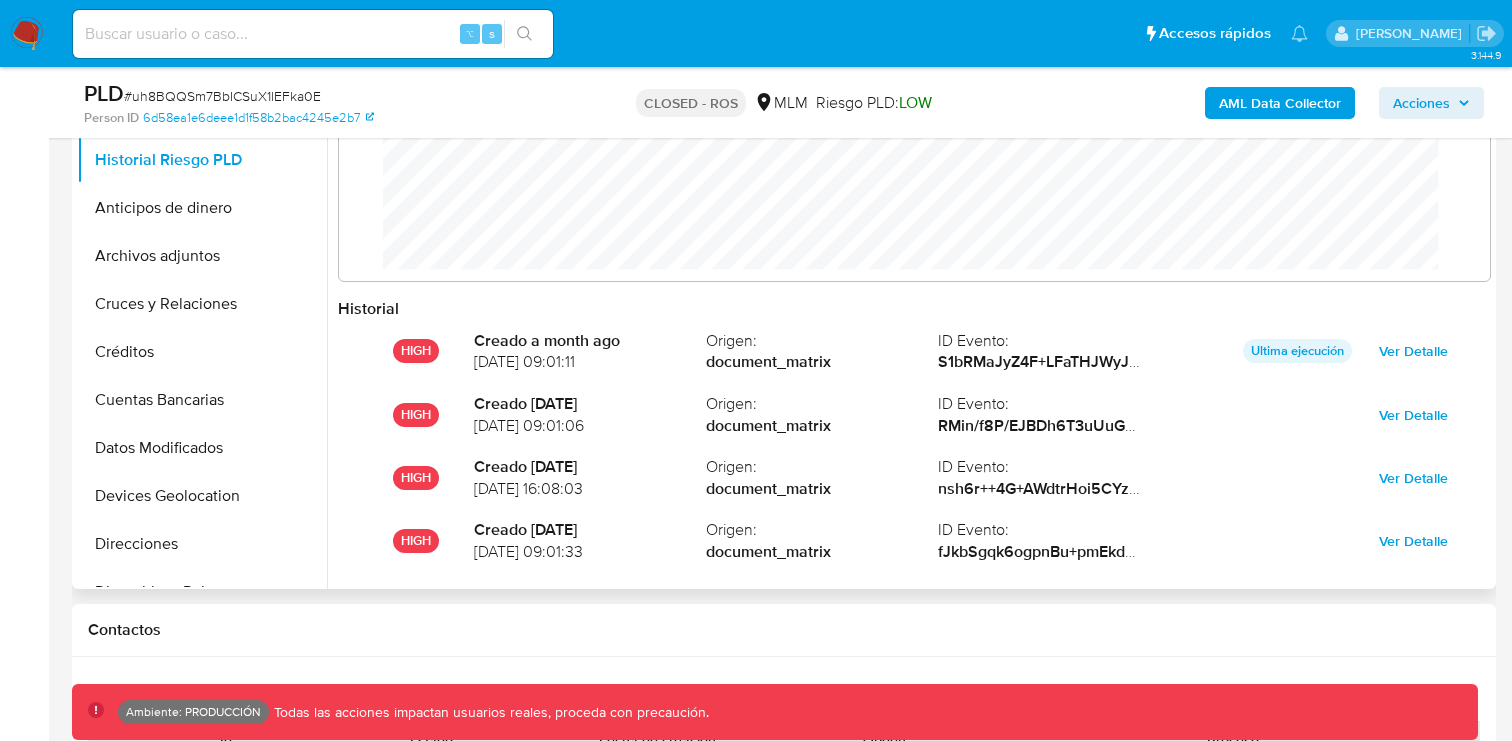 scroll, scrollTop: 449, scrollLeft: 0, axis: vertical 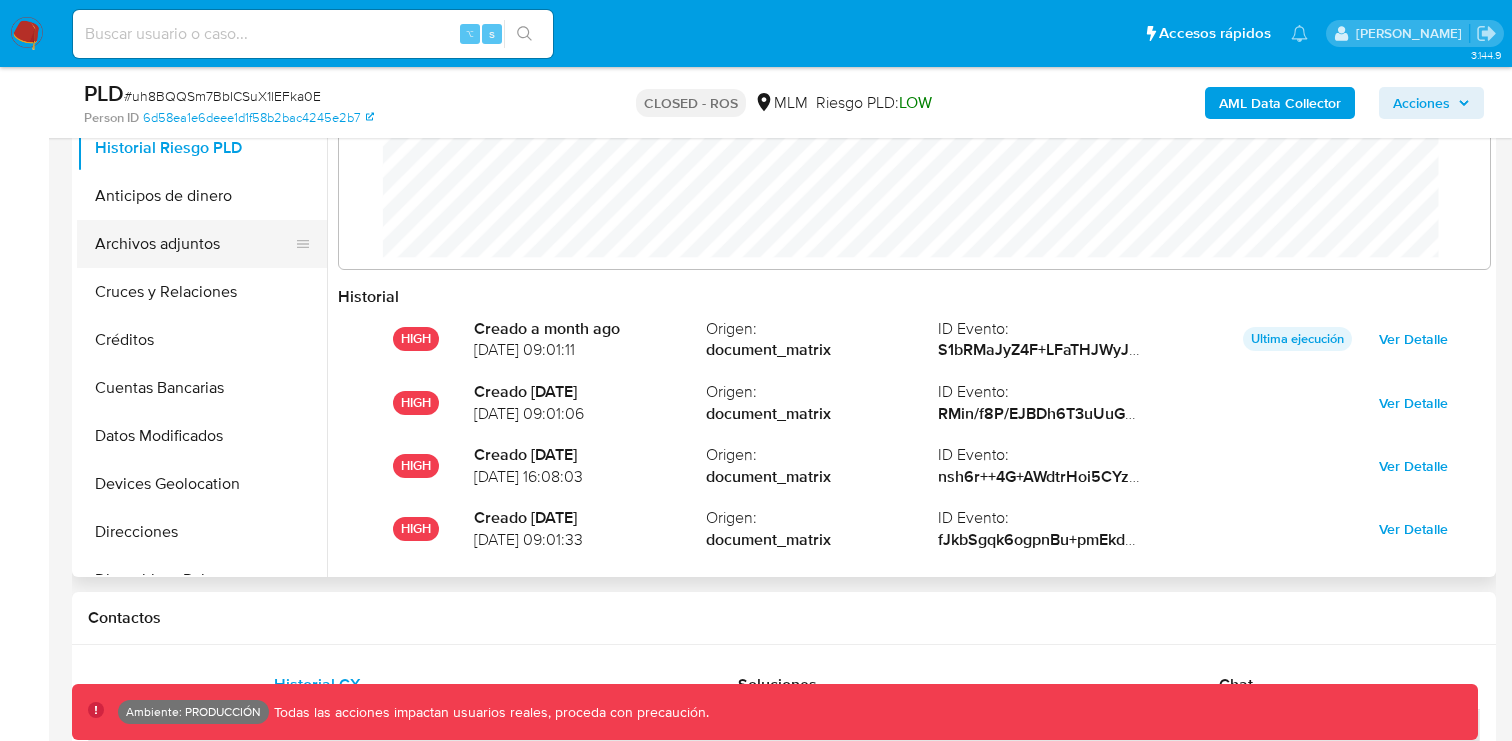 click on "Archivos adjuntos" at bounding box center (194, 244) 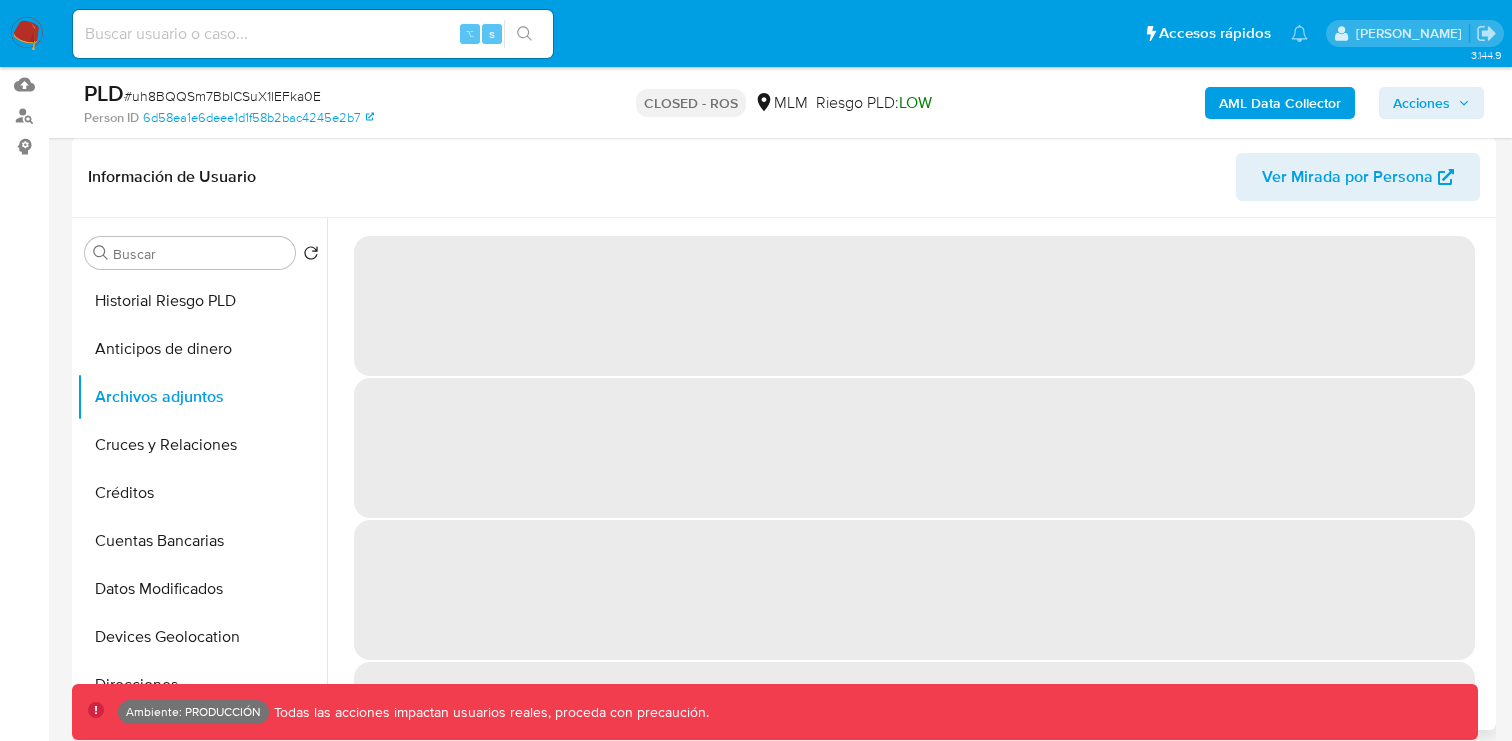 scroll, scrollTop: 298, scrollLeft: 0, axis: vertical 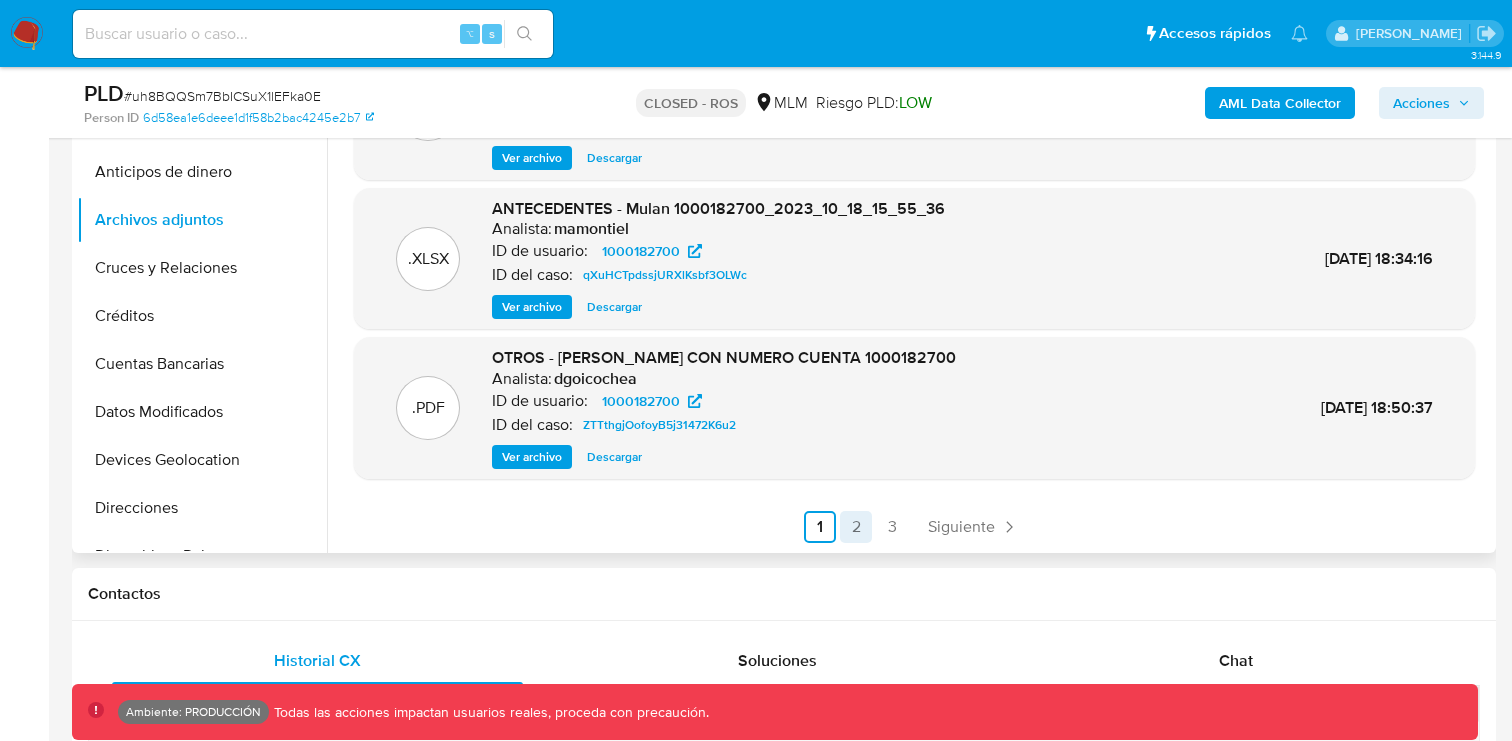click on "2" at bounding box center [856, 527] 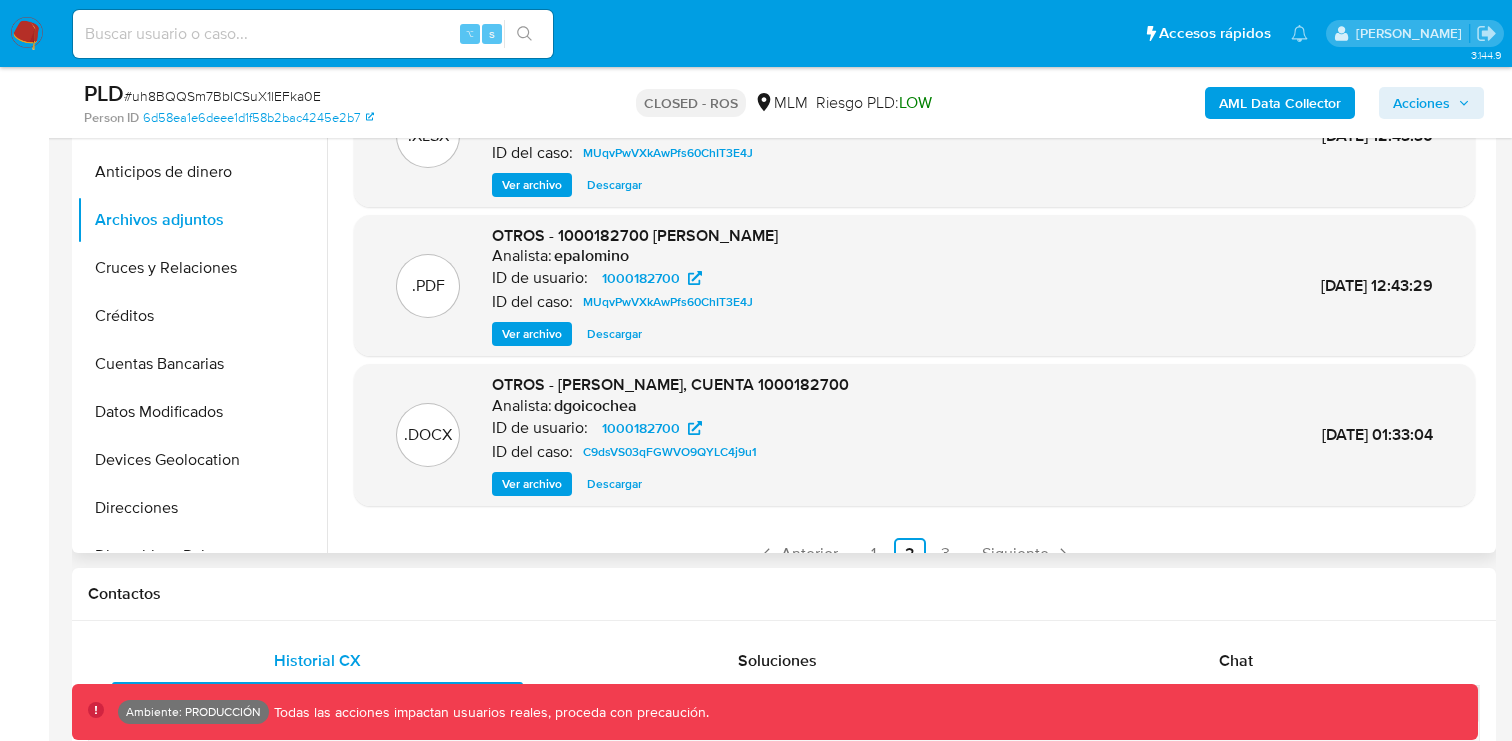 scroll, scrollTop: 0, scrollLeft: 0, axis: both 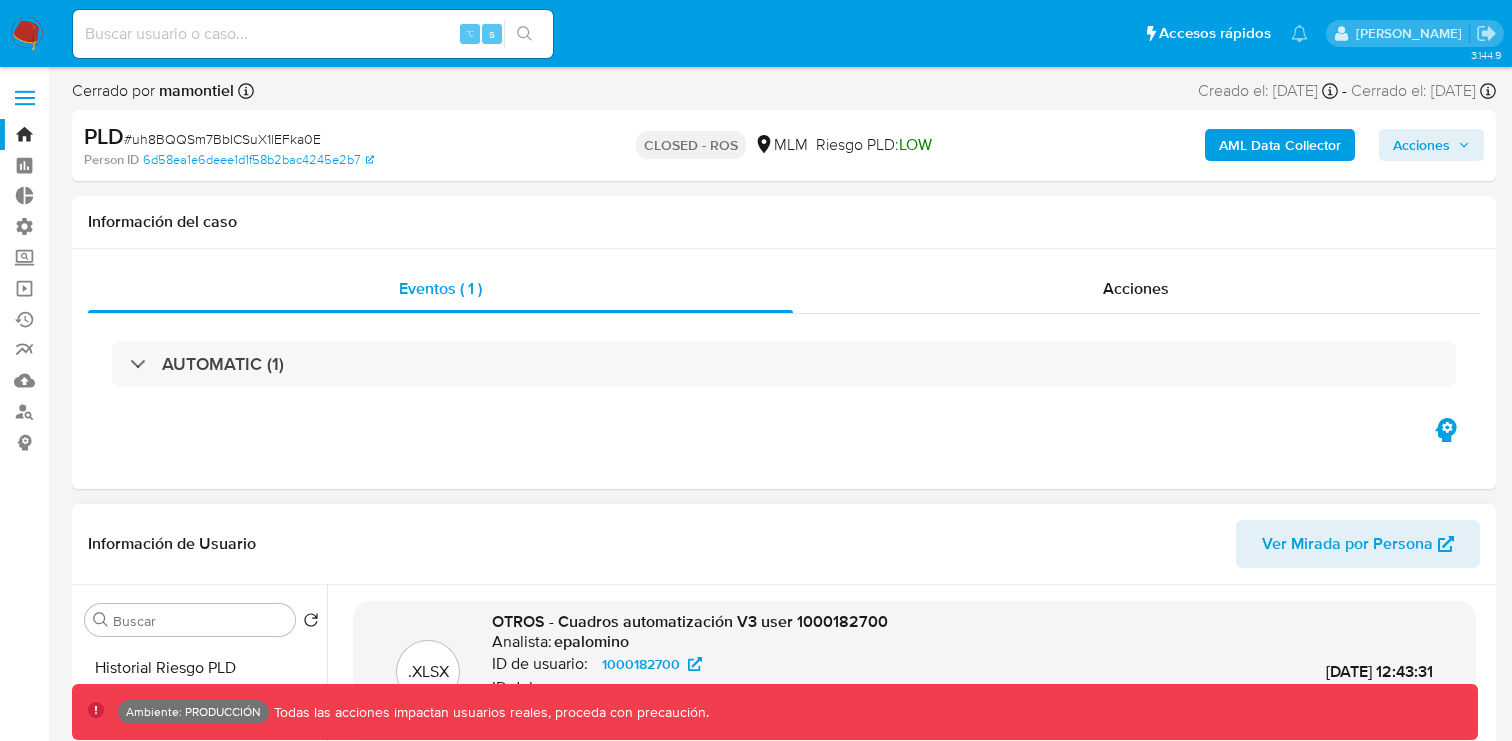 click on "Bandeja" at bounding box center [119, 134] 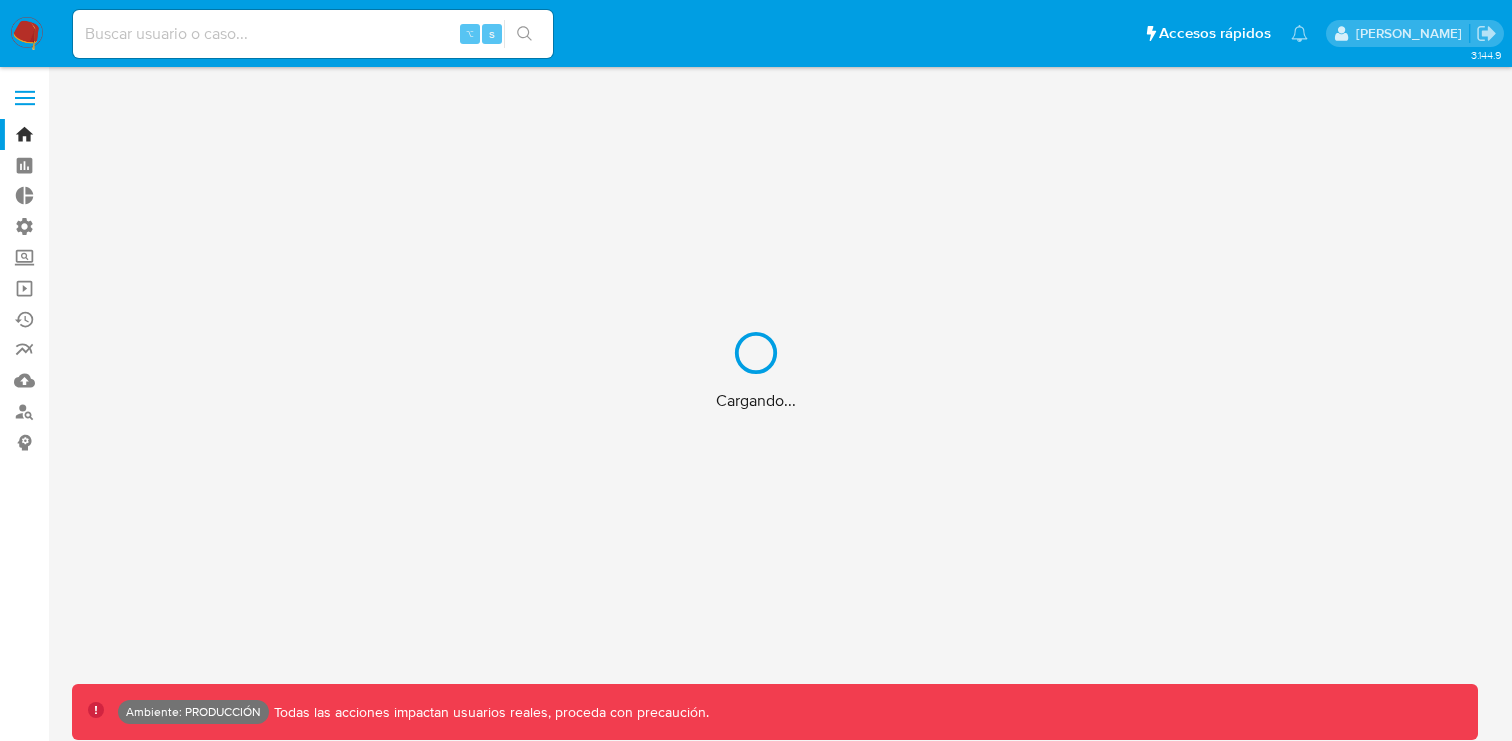 scroll, scrollTop: 0, scrollLeft: 0, axis: both 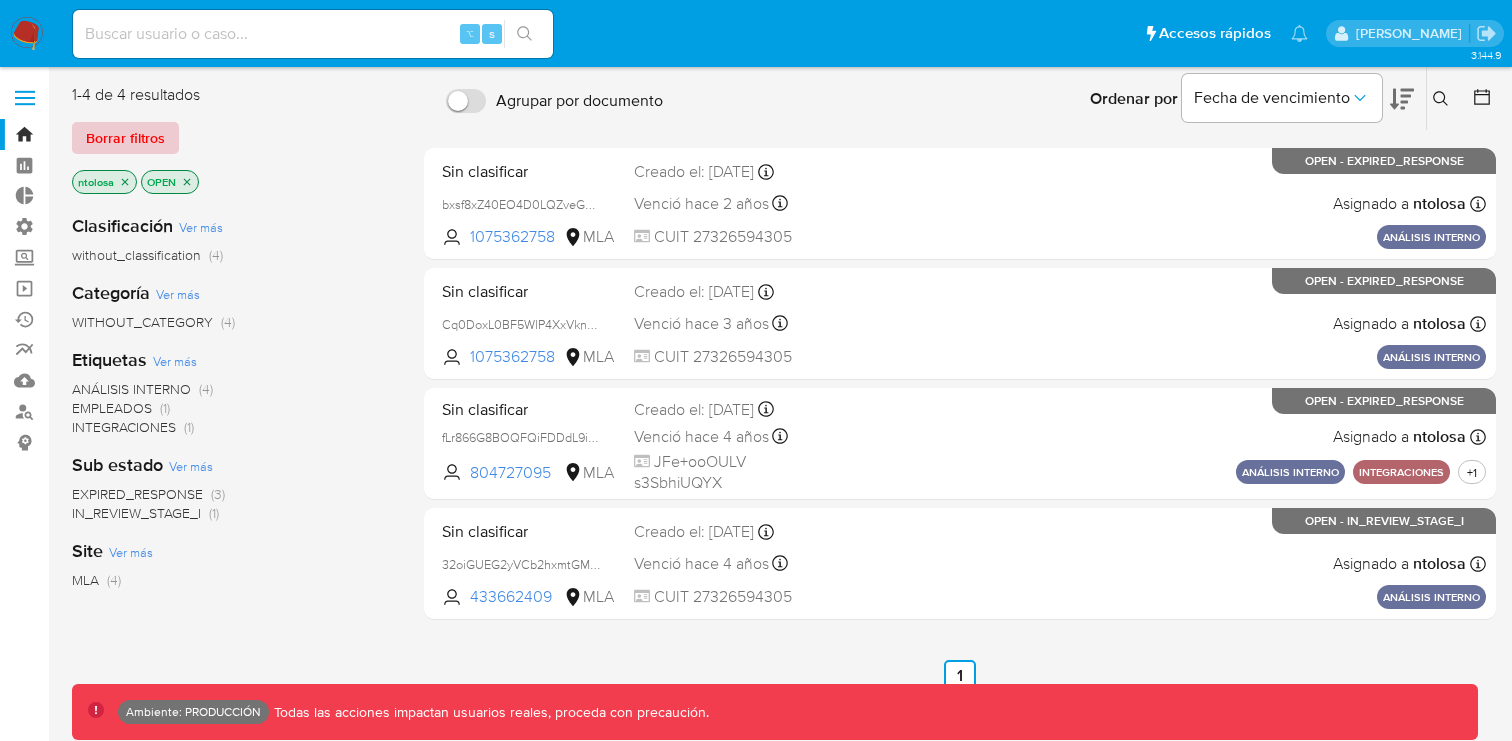 click on "Borrar filtros" at bounding box center (125, 138) 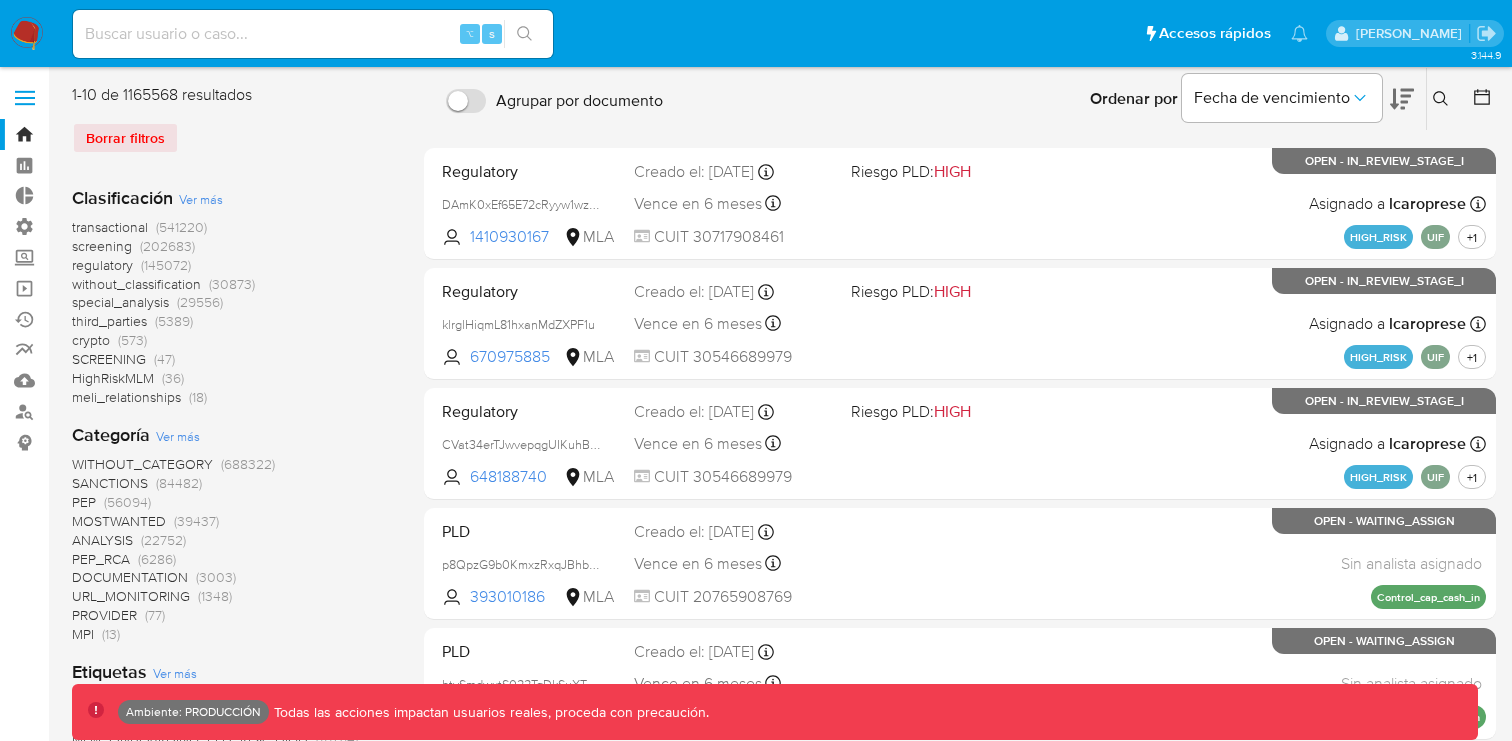 click on "Ordenar por Fecha de vencimiento   No es posible ordenar los resultados mientras se encuentren agrupados. Ingrese ID de usuario o caso Buscar Borrar filtros" at bounding box center (1084, 99) 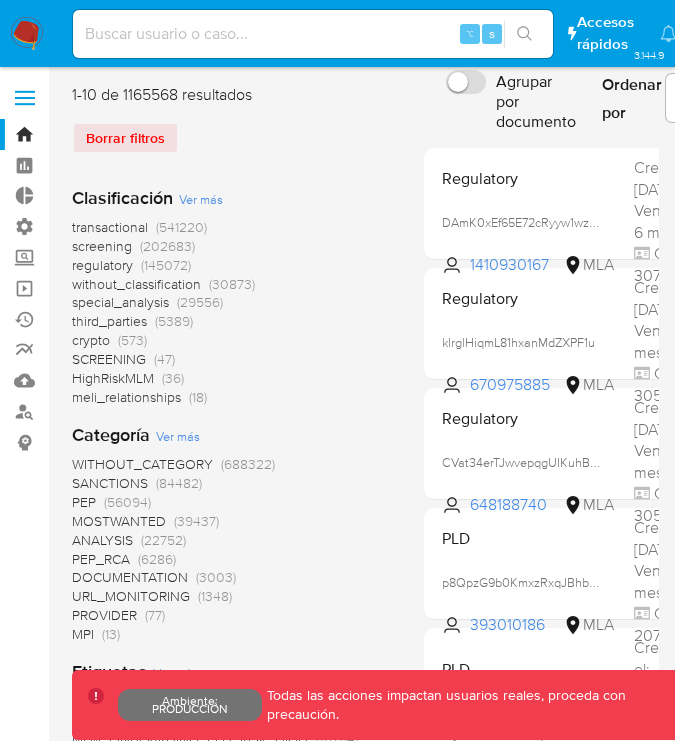 click on "transactional" at bounding box center (110, 227) 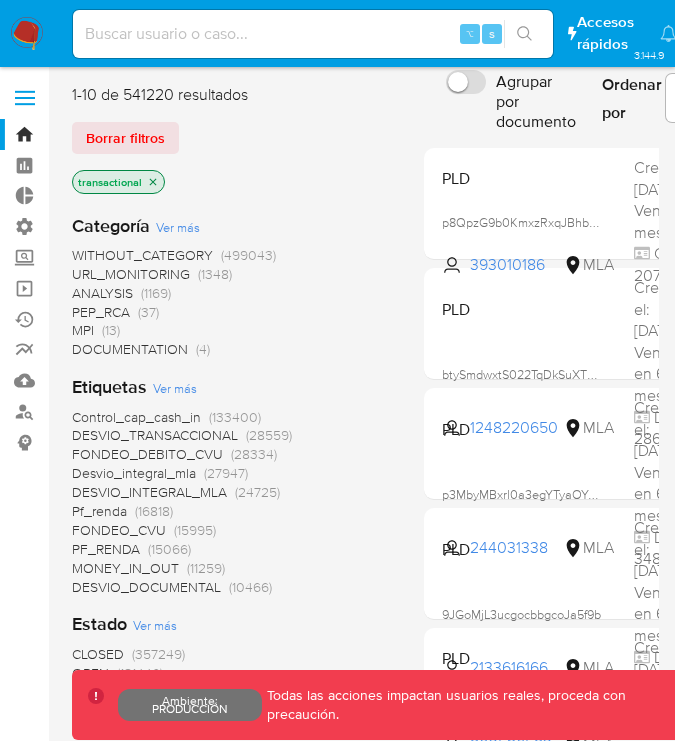 click at bounding box center (313, 34) 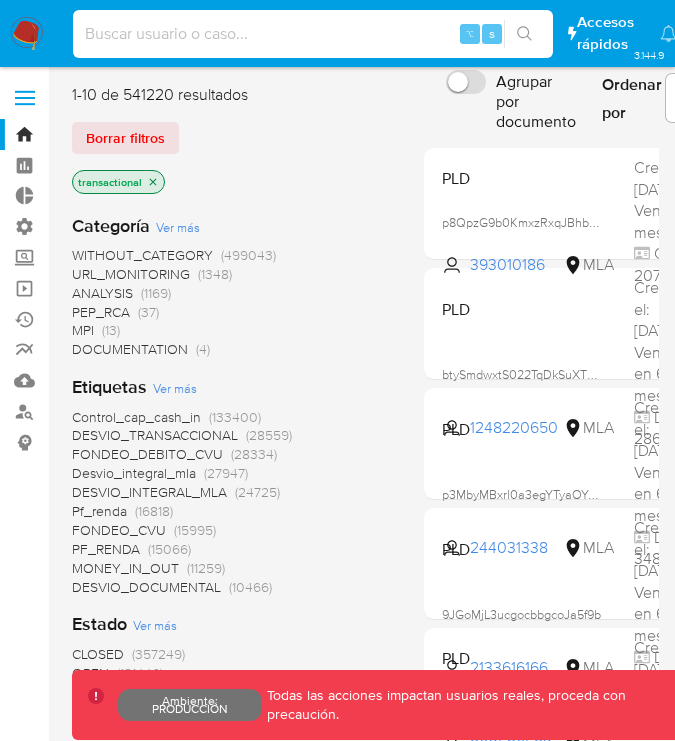 paste on "uh8BQQSm7BbICSuX1lEFka0E" 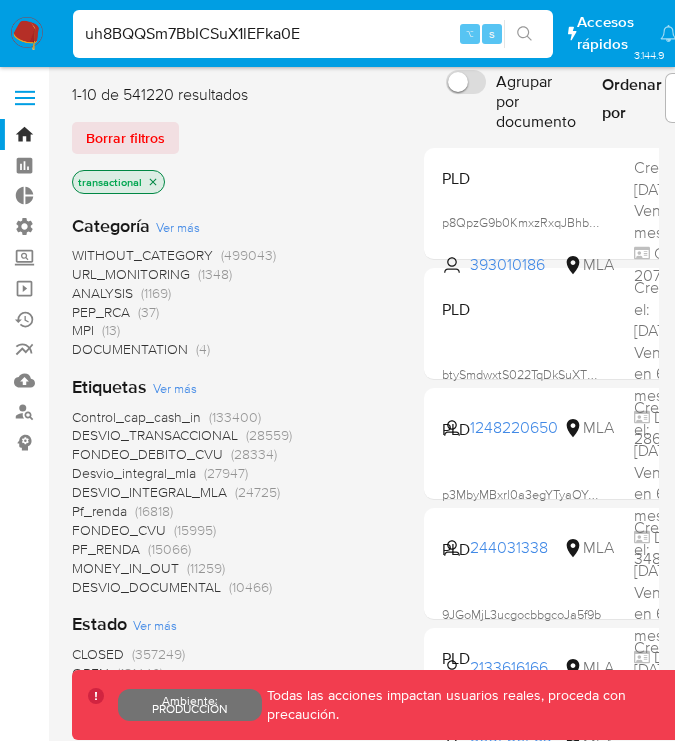 type on "uh8BQQSm7BbICSuX1lEFka0E" 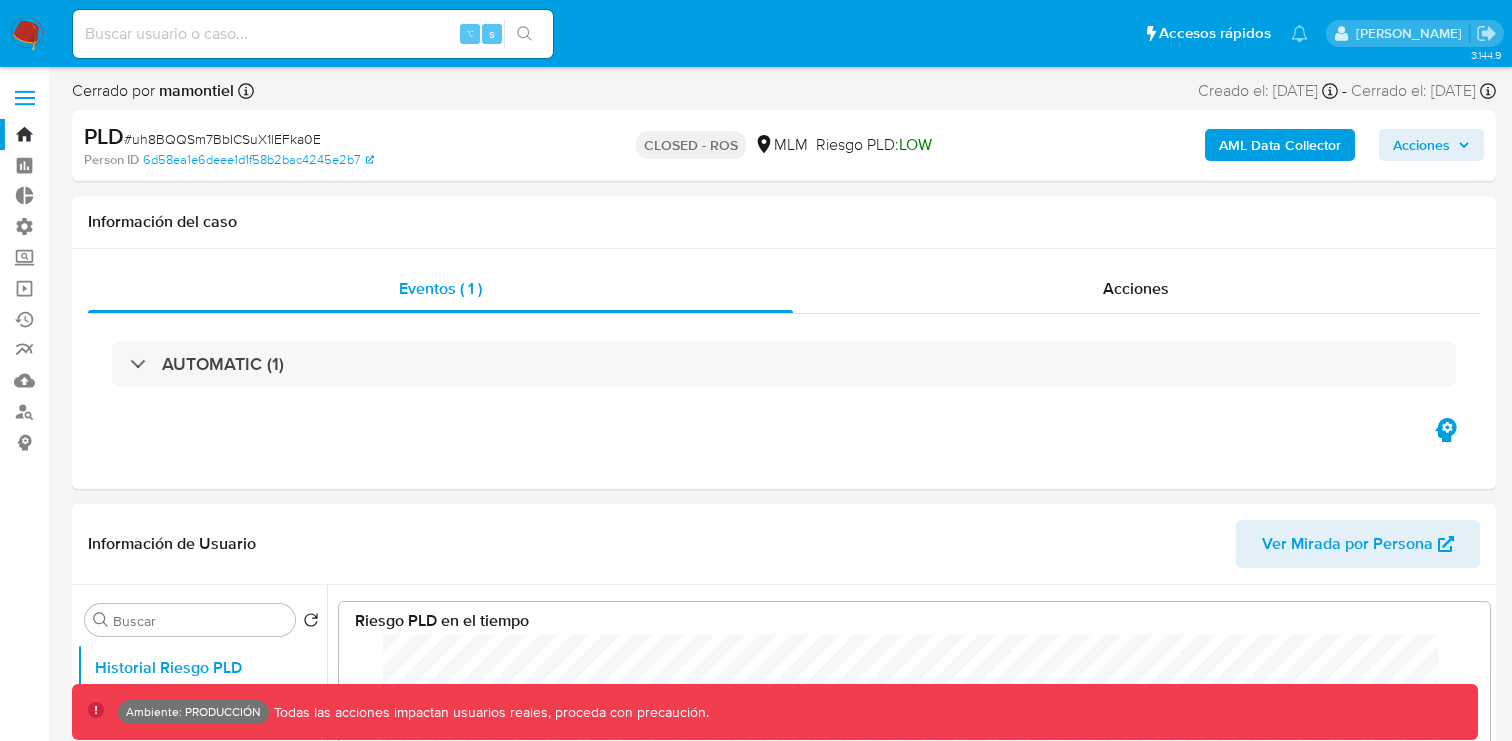 scroll, scrollTop: 999850, scrollLeft: 998889, axis: both 